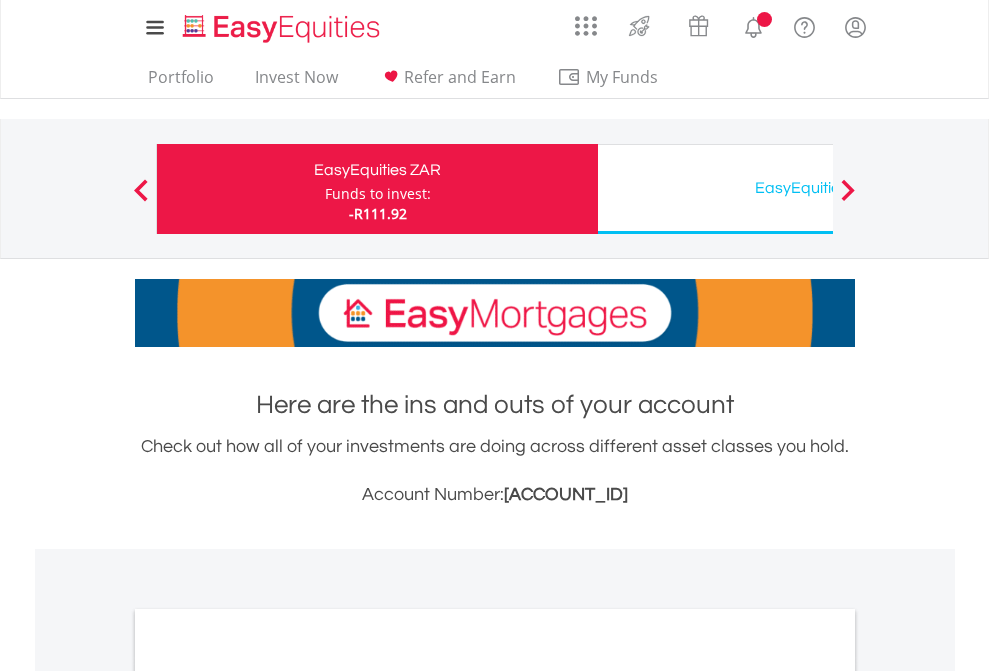 scroll, scrollTop: 0, scrollLeft: 0, axis: both 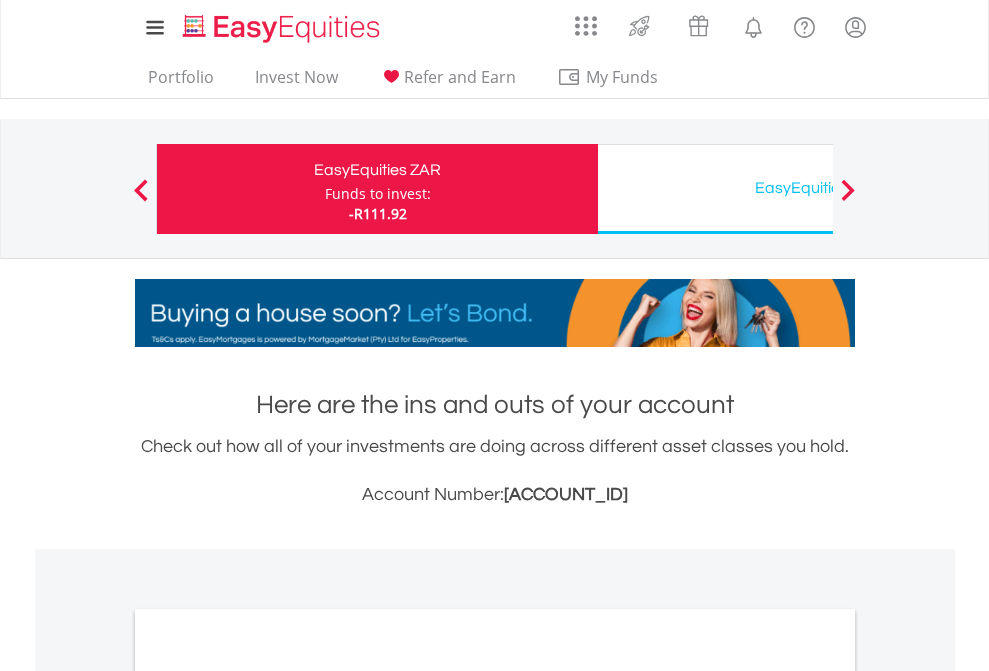 click on "Funds to invest:" at bounding box center (378, 194) 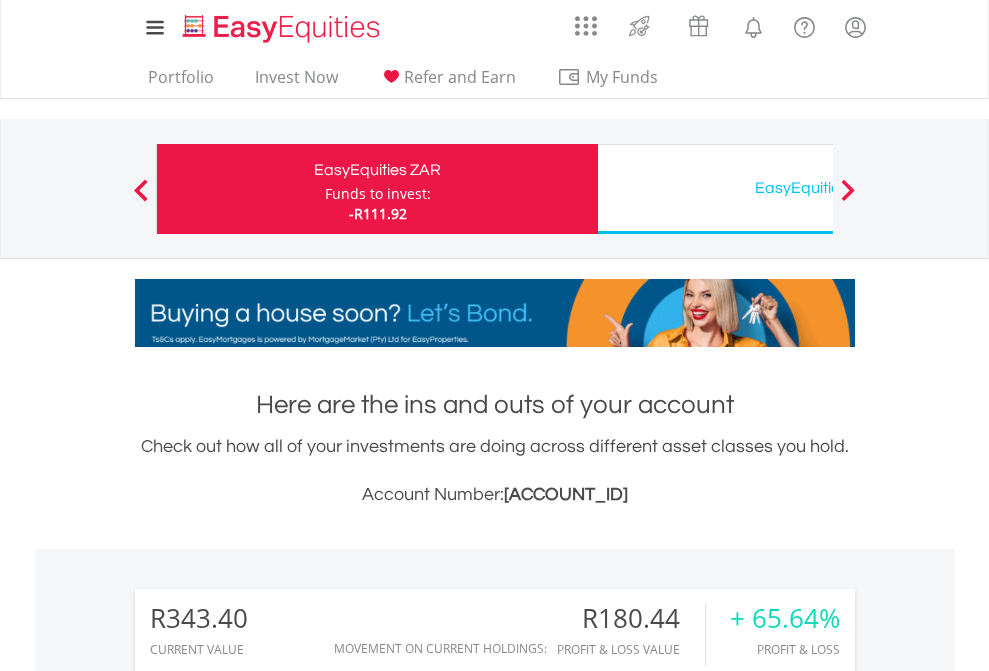scroll, scrollTop: 999808, scrollLeft: 999687, axis: both 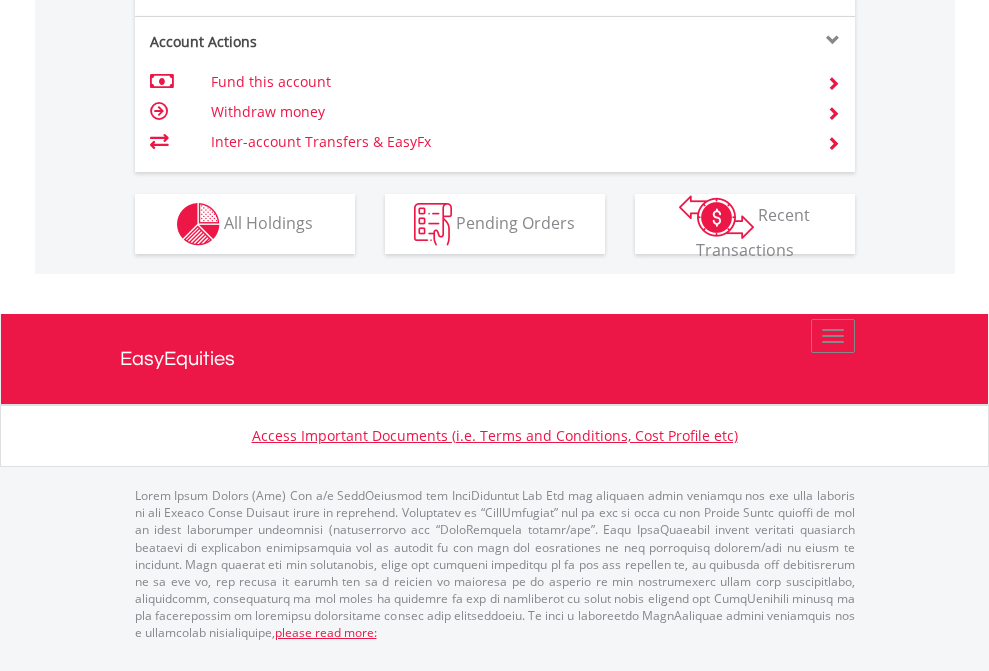 click on "Investment types" at bounding box center (706, -337) 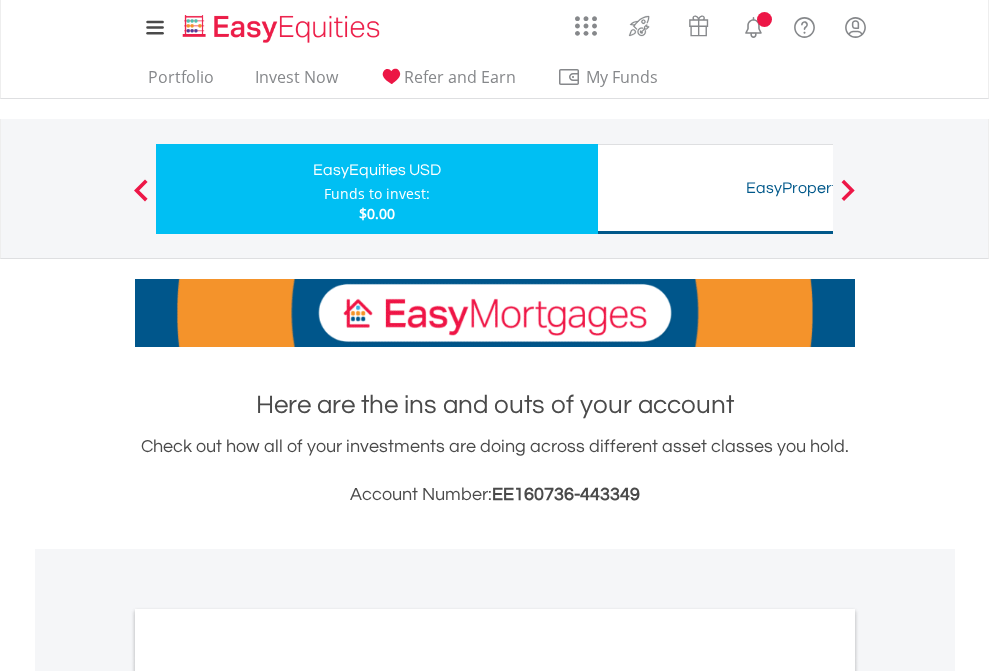 scroll, scrollTop: 0, scrollLeft: 0, axis: both 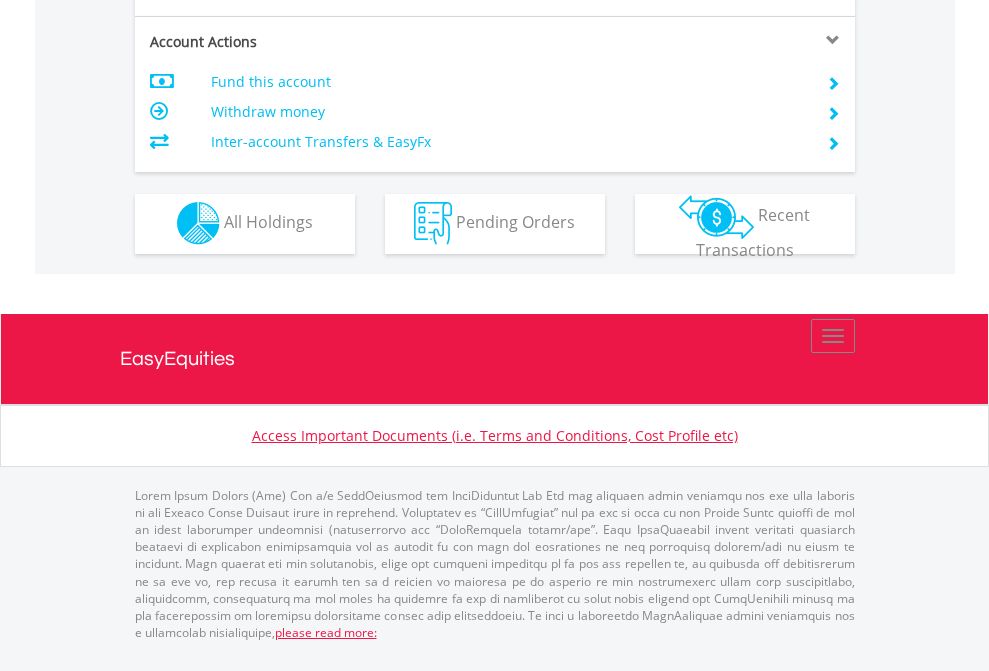 click on "Investment types" at bounding box center (706, -353) 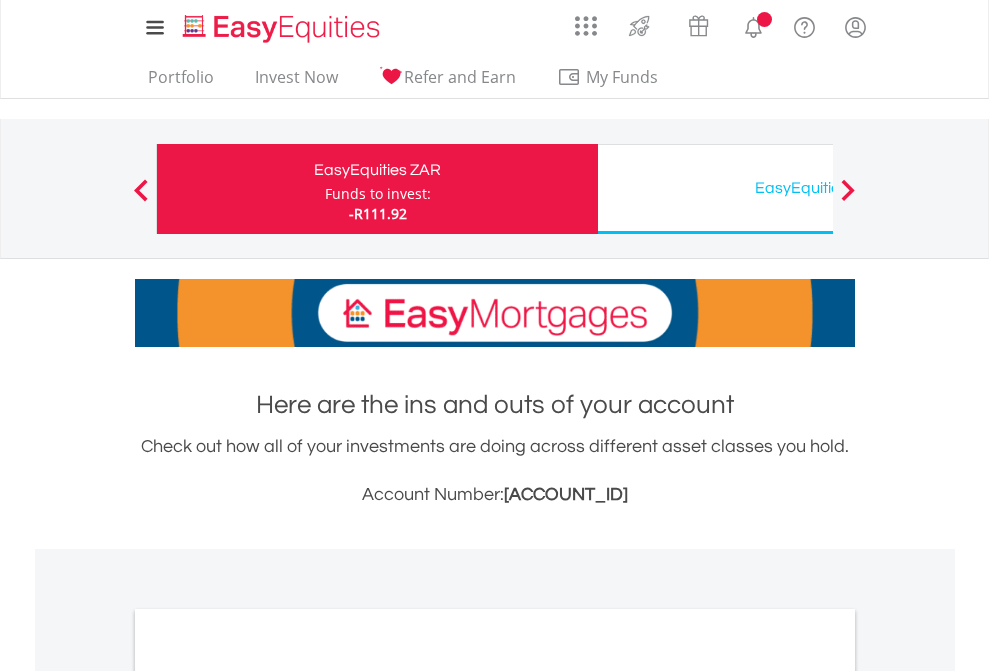 scroll, scrollTop: 0, scrollLeft: 0, axis: both 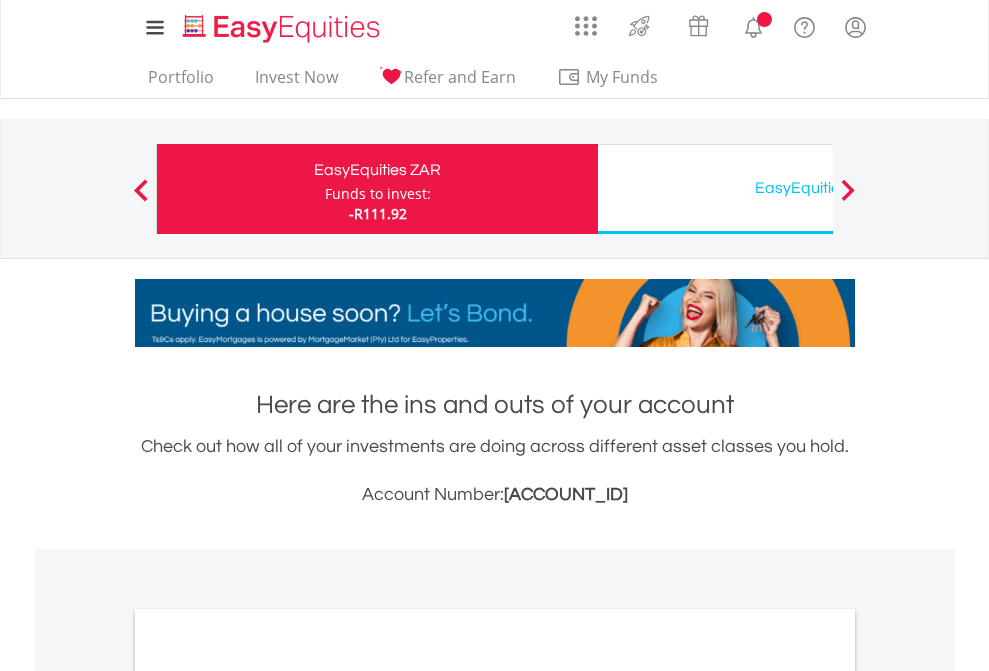 click on "All Holdings" at bounding box center [268, 1096] 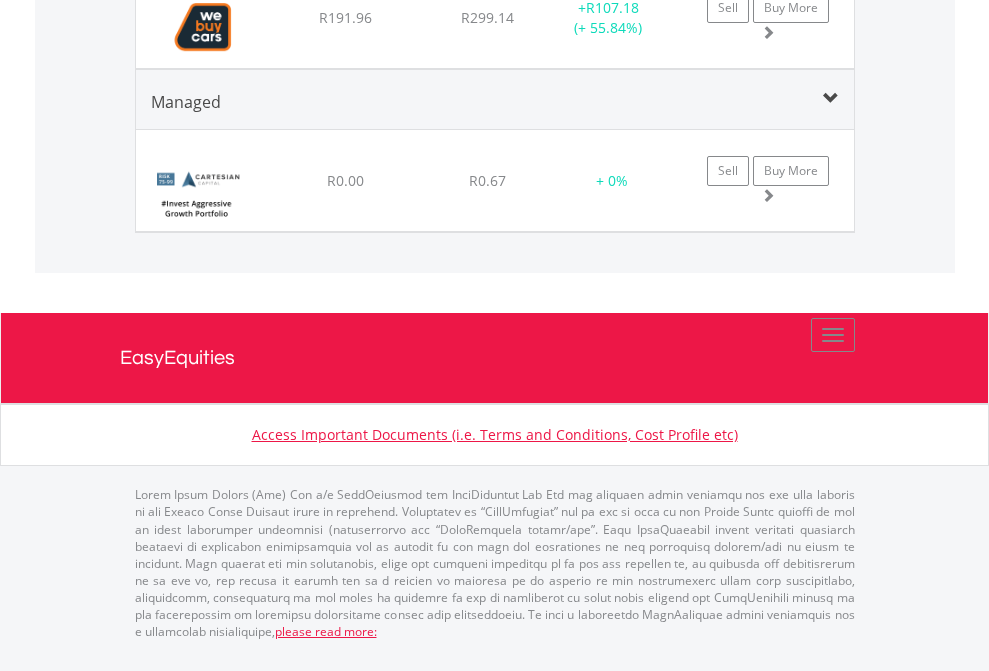 scroll, scrollTop: 2265, scrollLeft: 0, axis: vertical 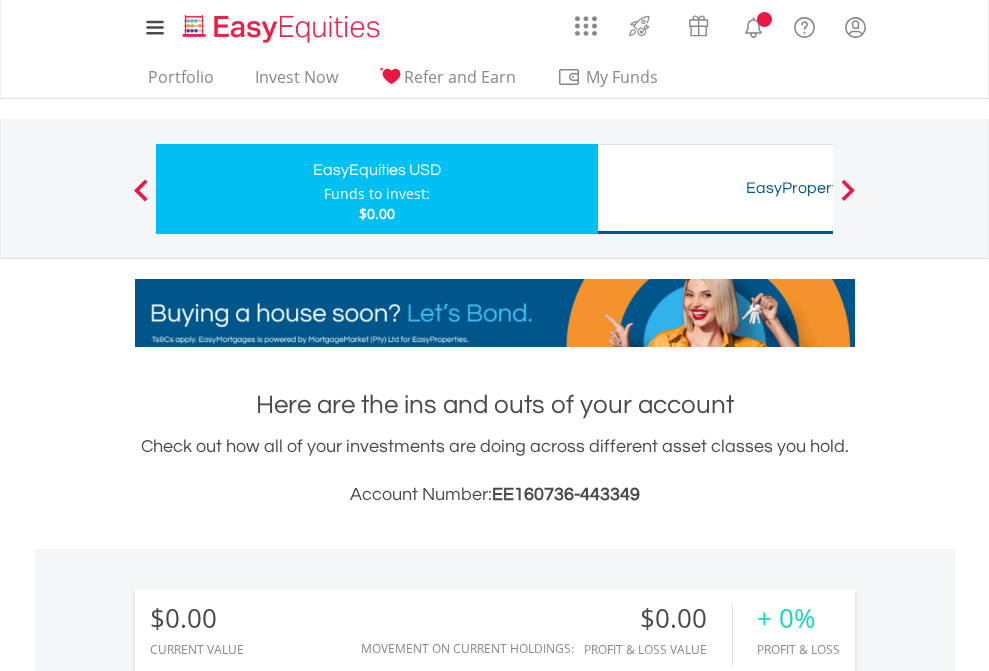 click on "All Holdings" at bounding box center (268, 1442) 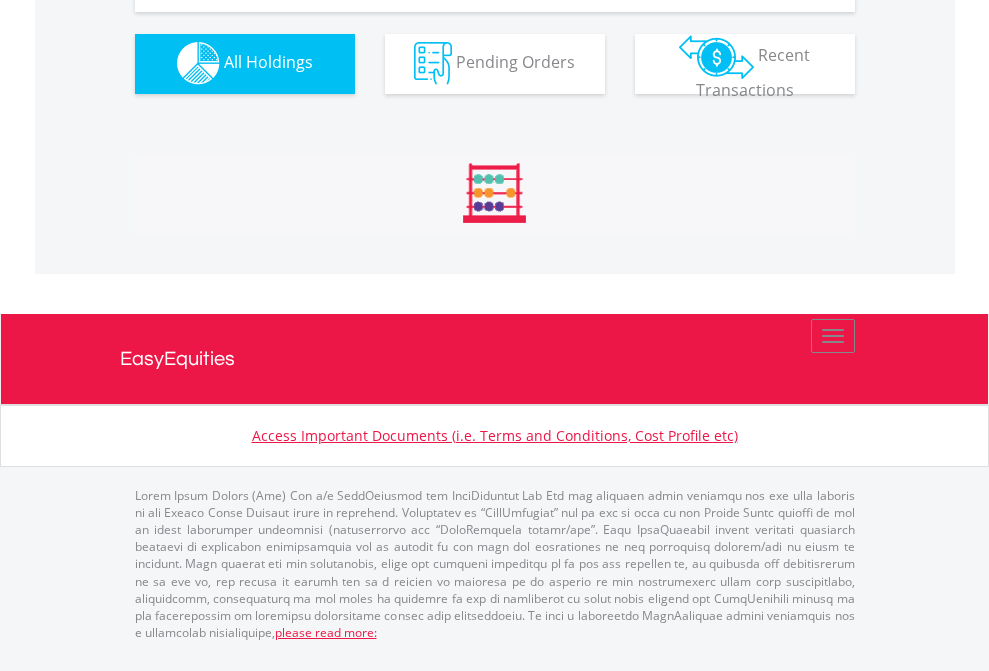 scroll, scrollTop: 1980, scrollLeft: 0, axis: vertical 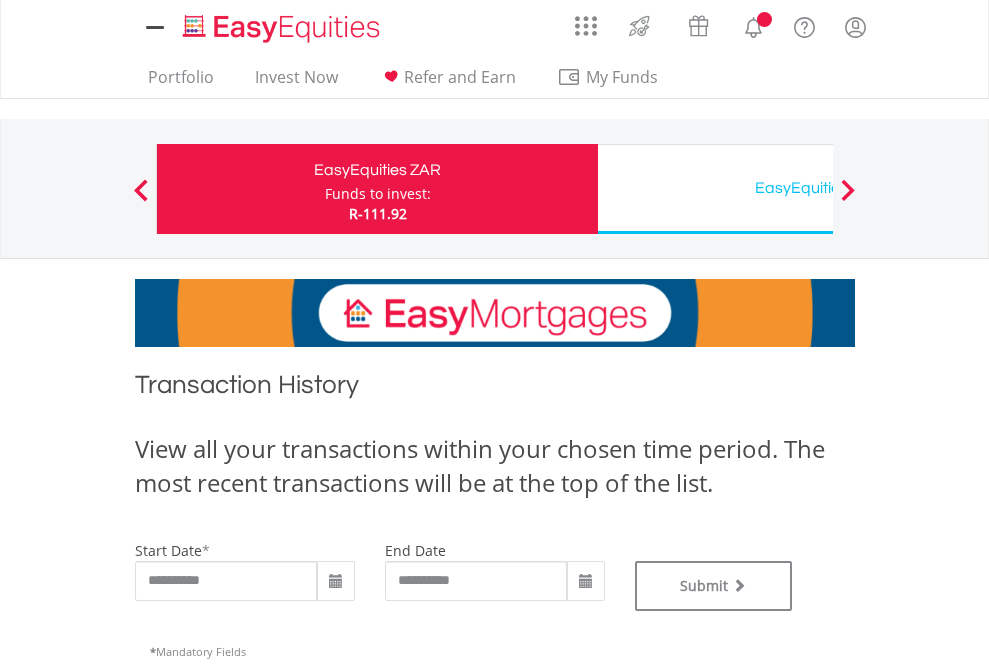 type on "**********" 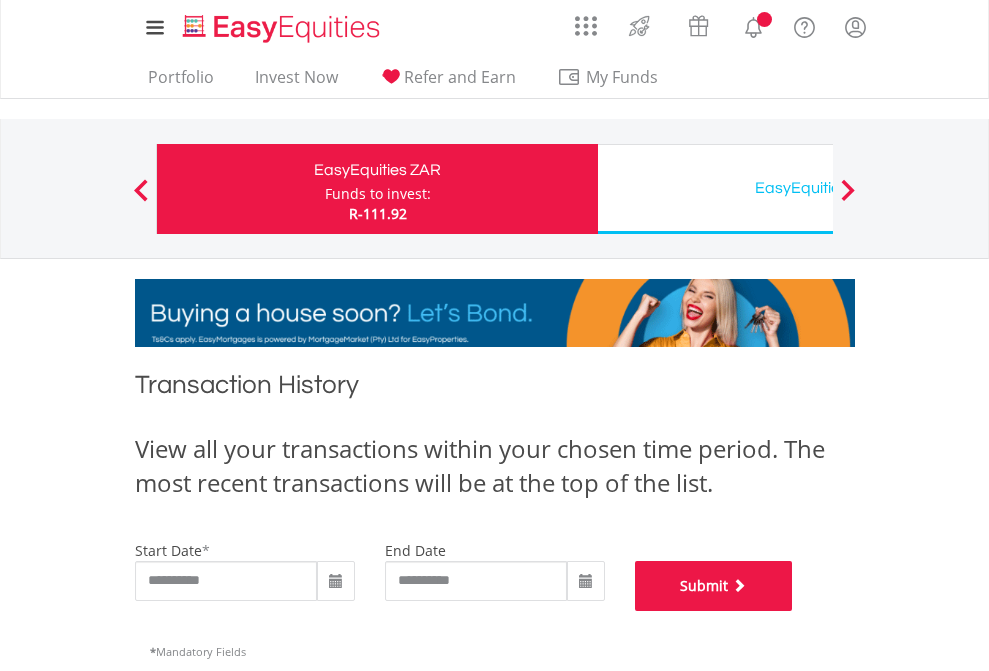 click on "Submit" at bounding box center (714, 586) 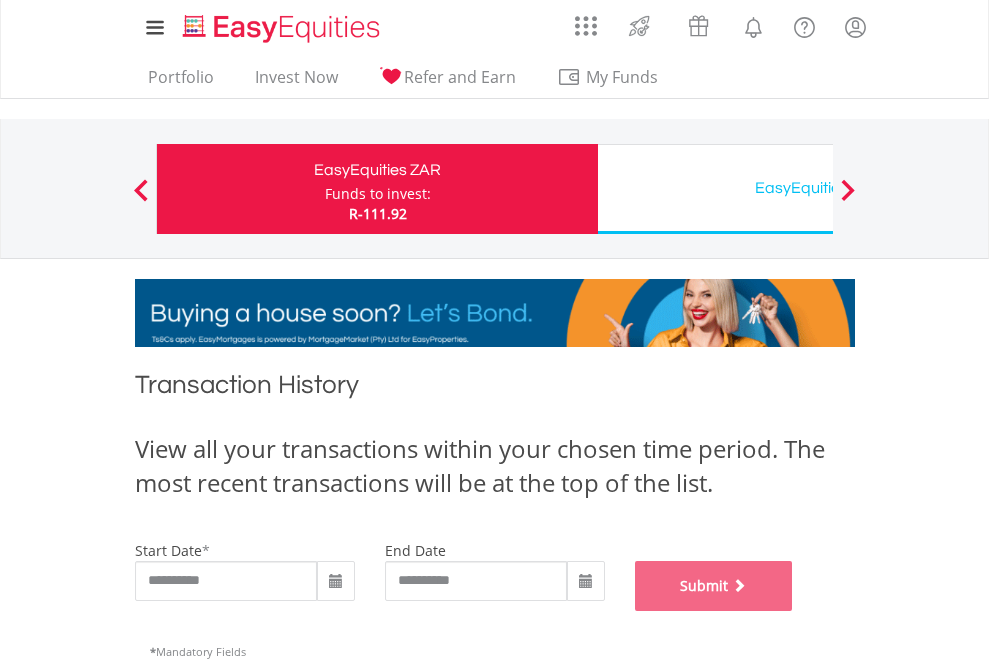 scroll, scrollTop: 811, scrollLeft: 0, axis: vertical 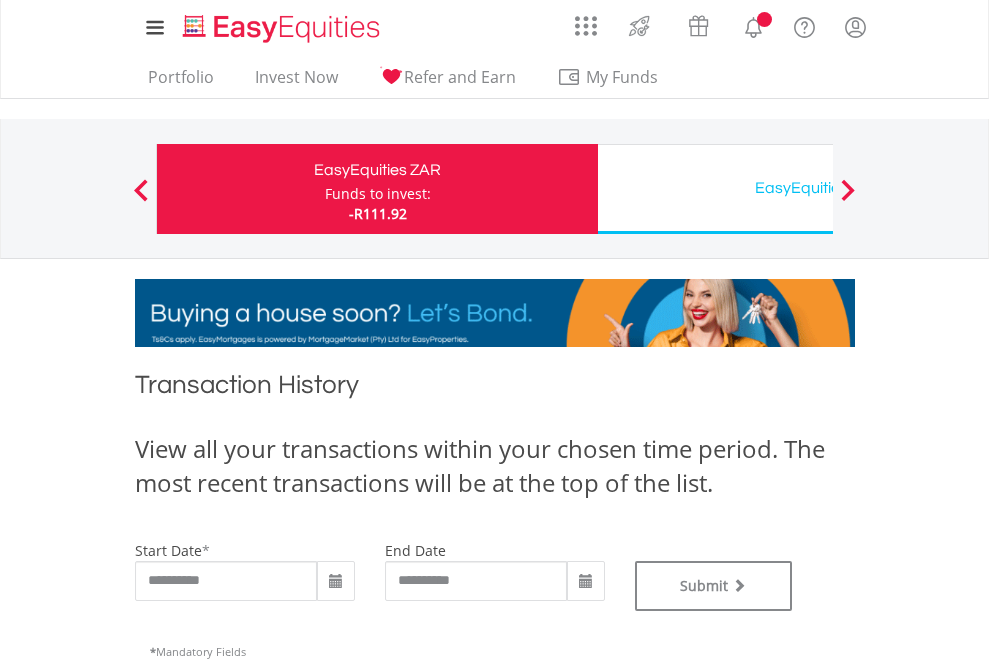 click on "EasyEquities USD" at bounding box center (818, 188) 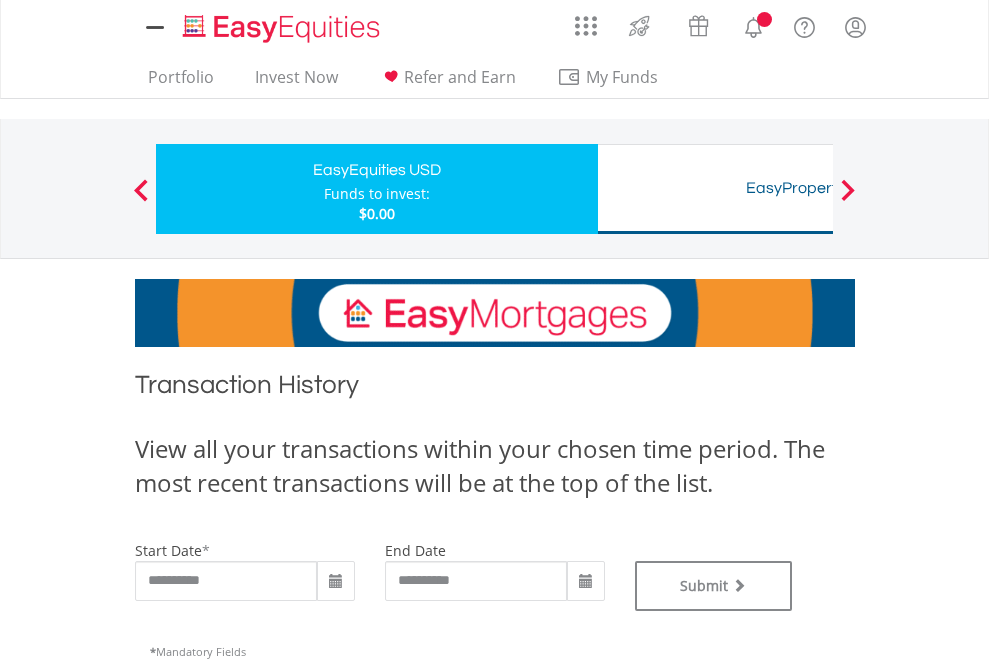 scroll, scrollTop: 0, scrollLeft: 0, axis: both 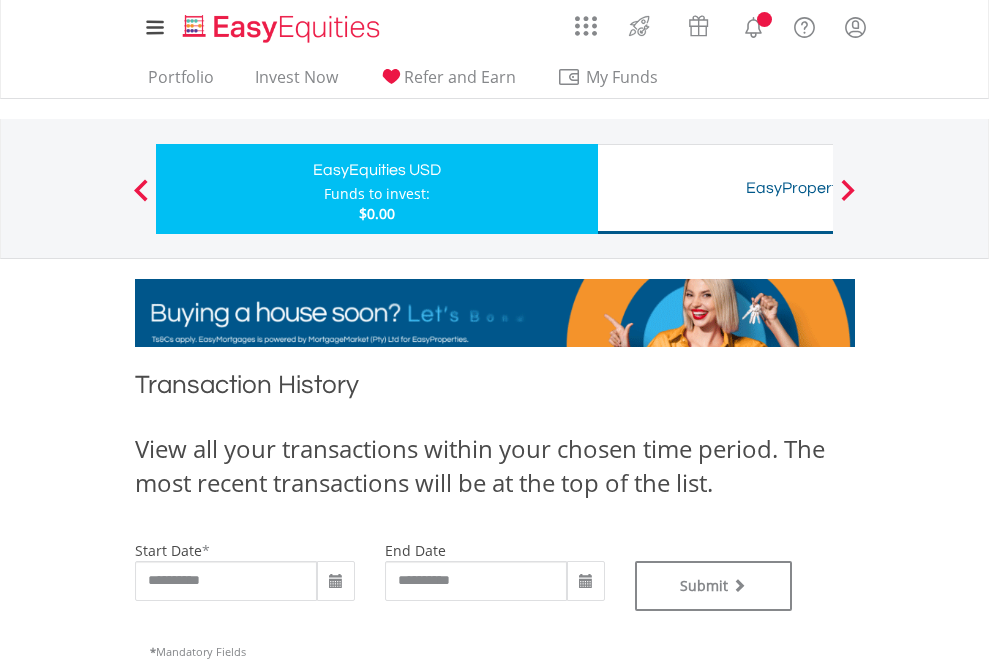 type on "**********" 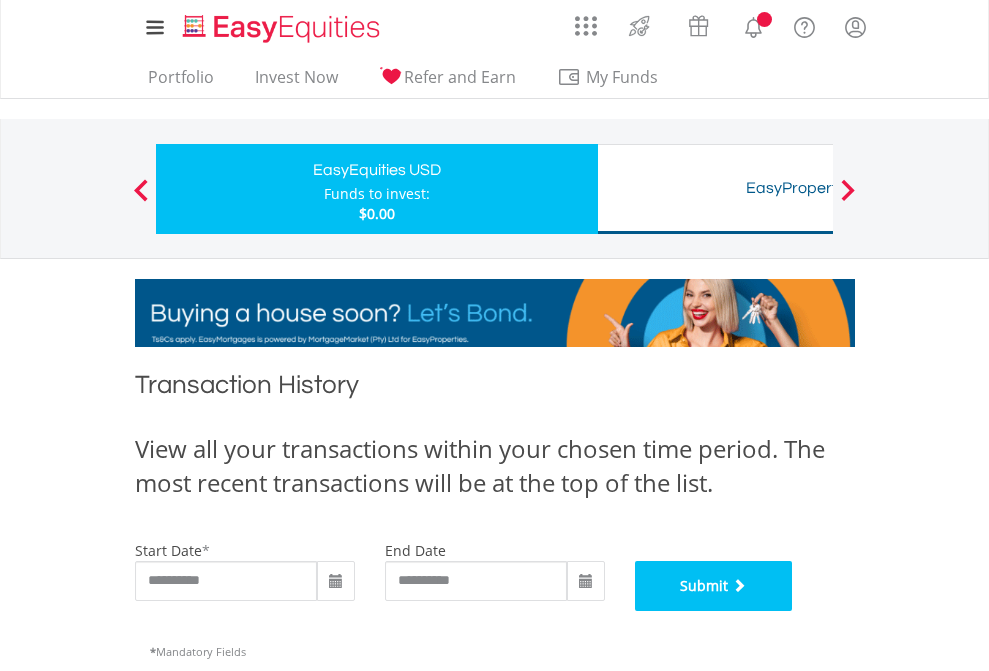 click on "Submit" at bounding box center (714, 586) 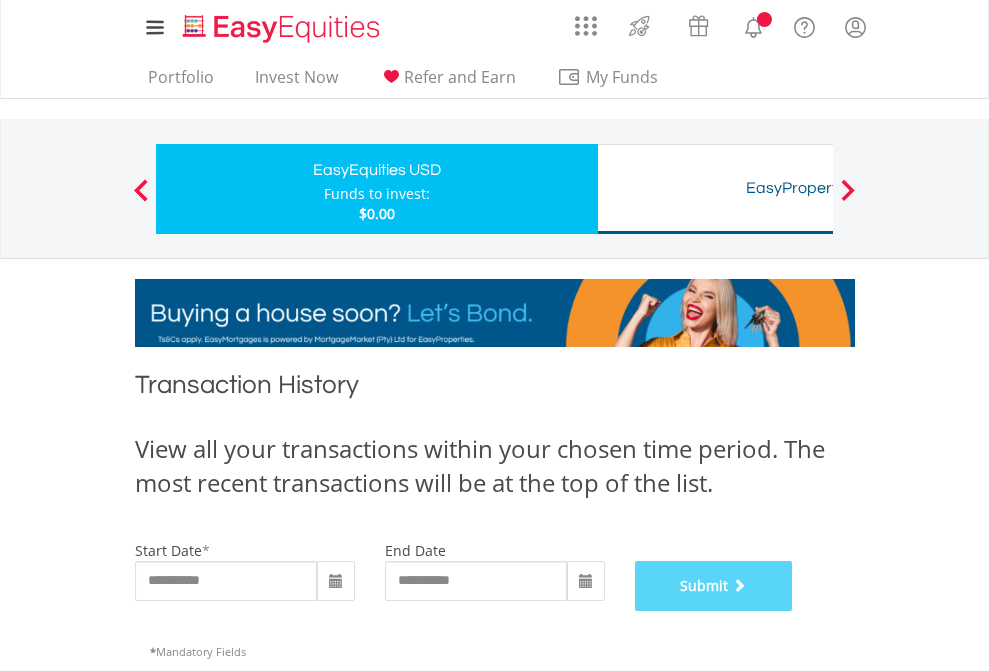 scroll, scrollTop: 811, scrollLeft: 0, axis: vertical 